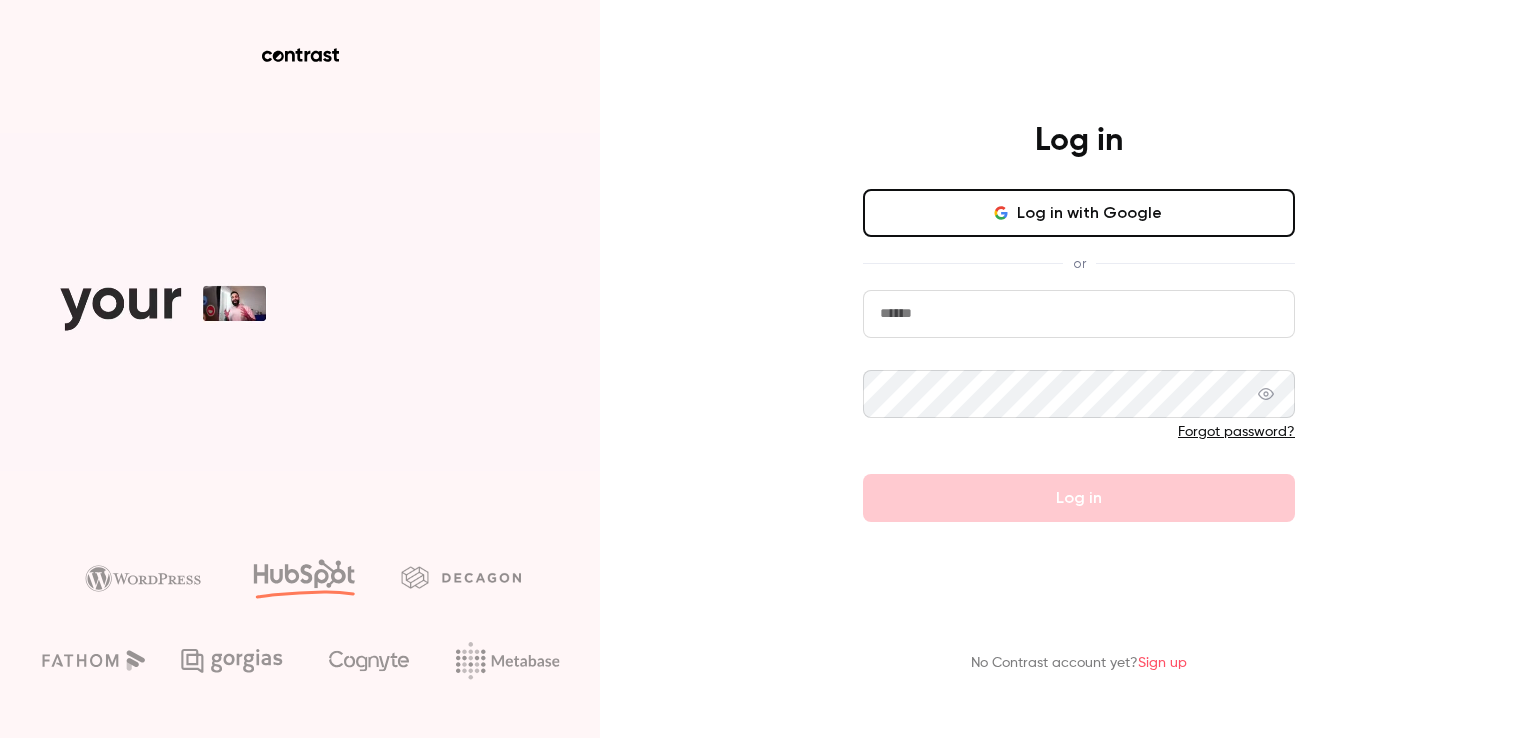 scroll, scrollTop: 0, scrollLeft: 0, axis: both 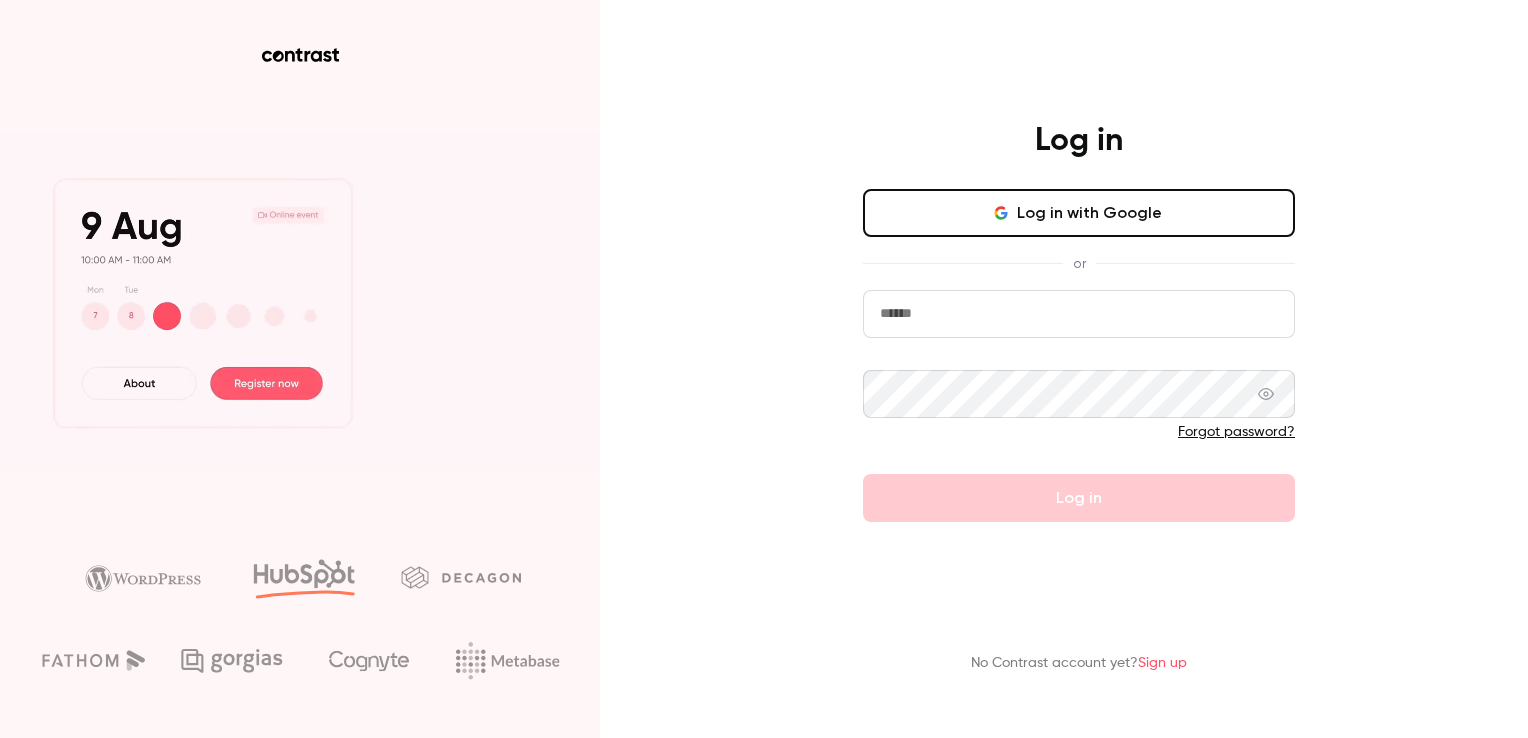 type on "**********" 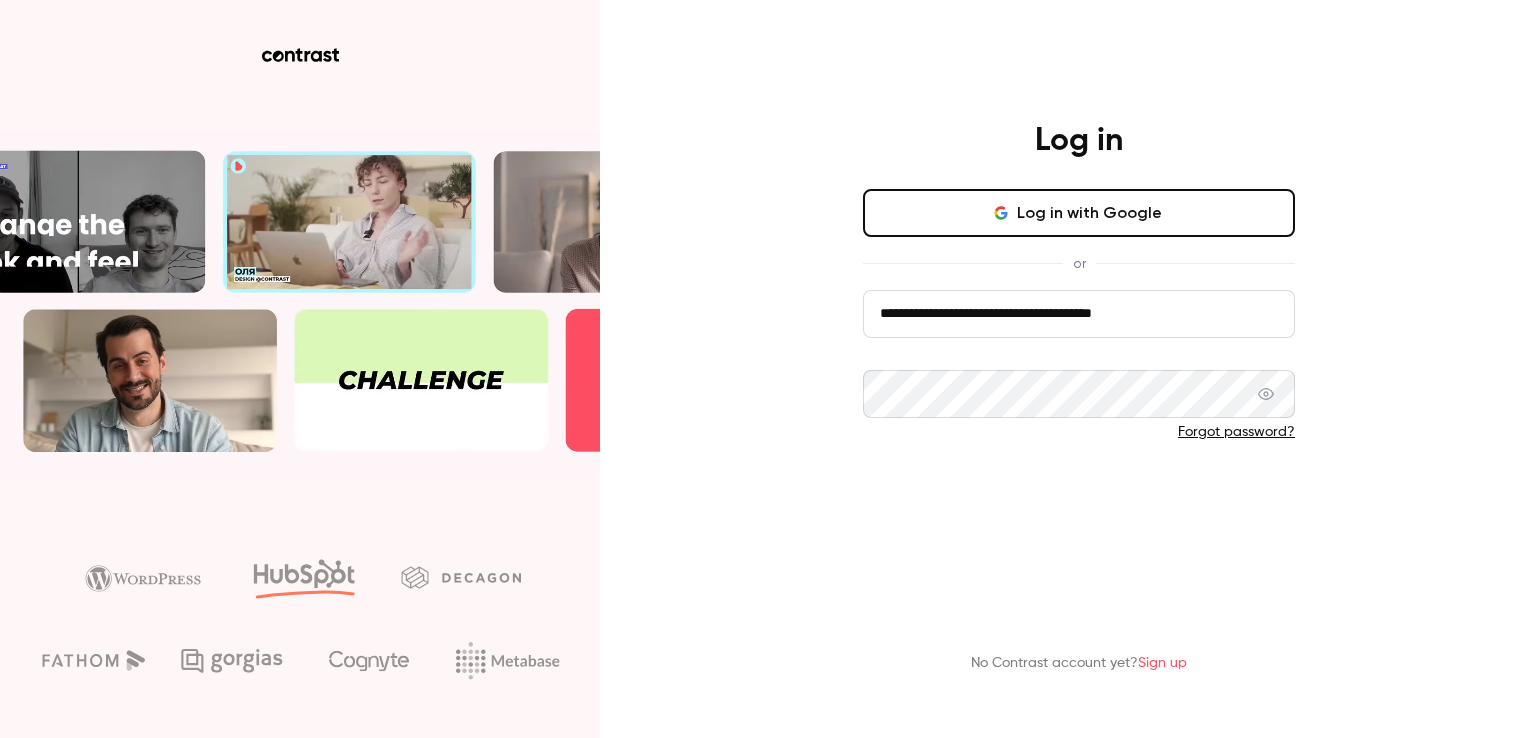 click on "Log in" at bounding box center (1079, 498) 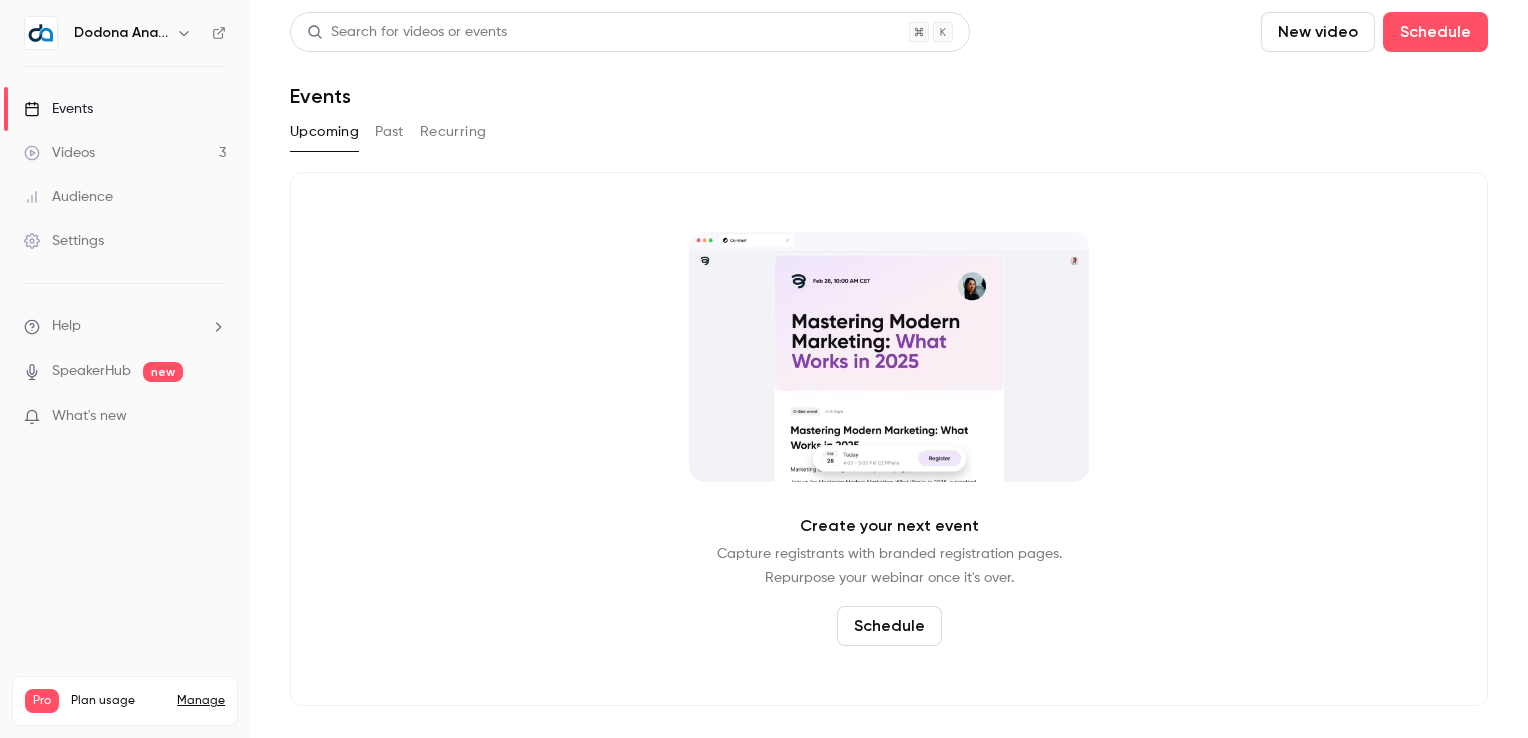 click on "Settings" at bounding box center (64, 241) 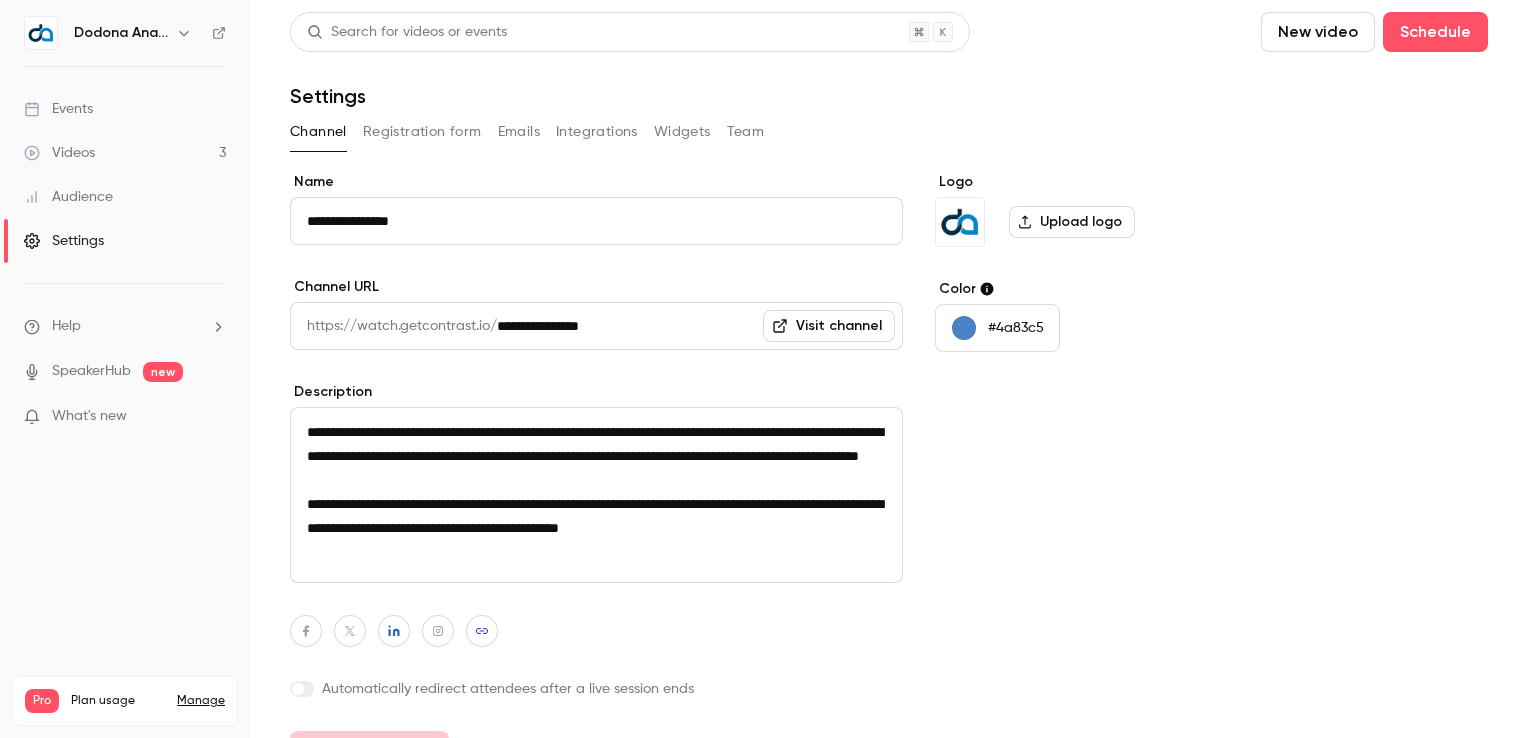 click on "Team" at bounding box center [746, 132] 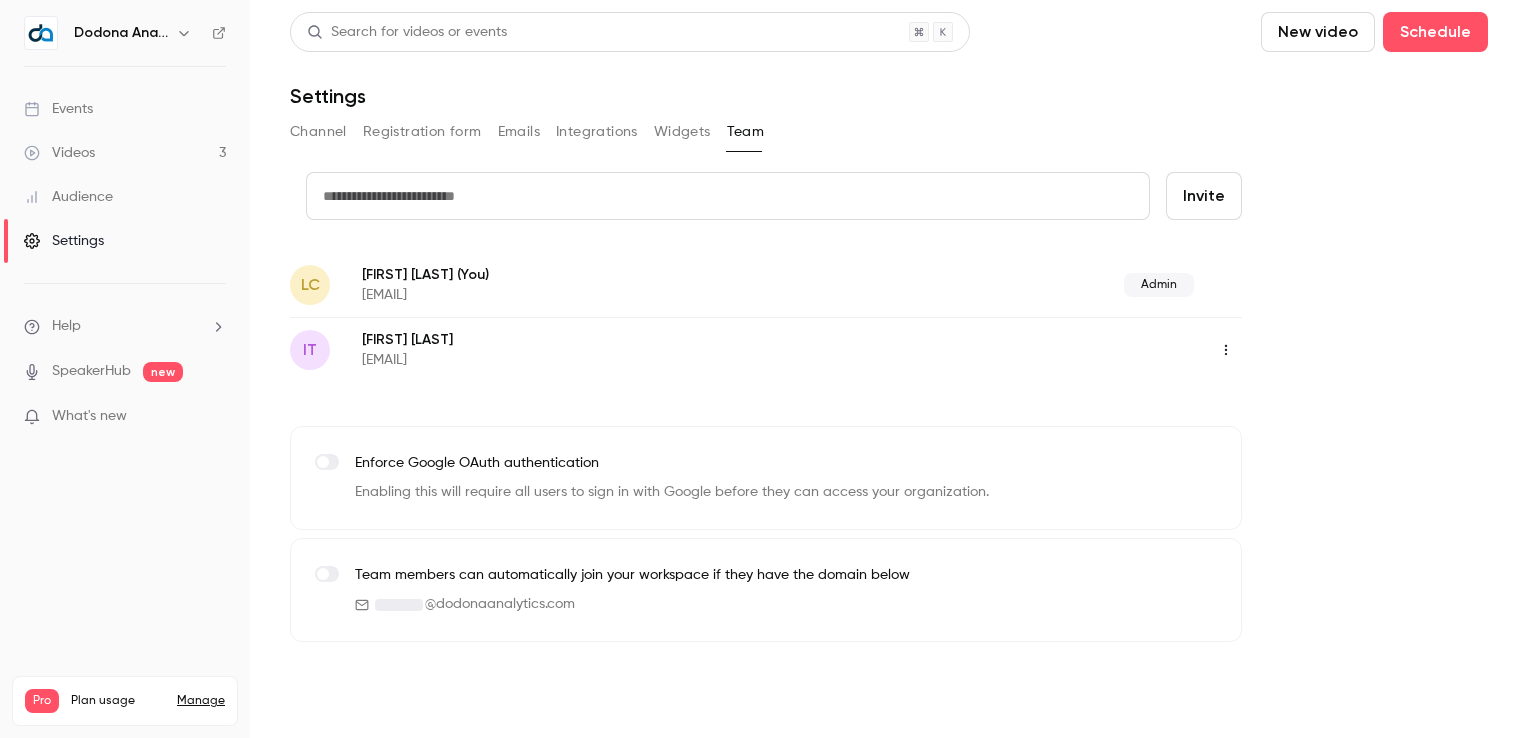 click at bounding box center (728, 196) 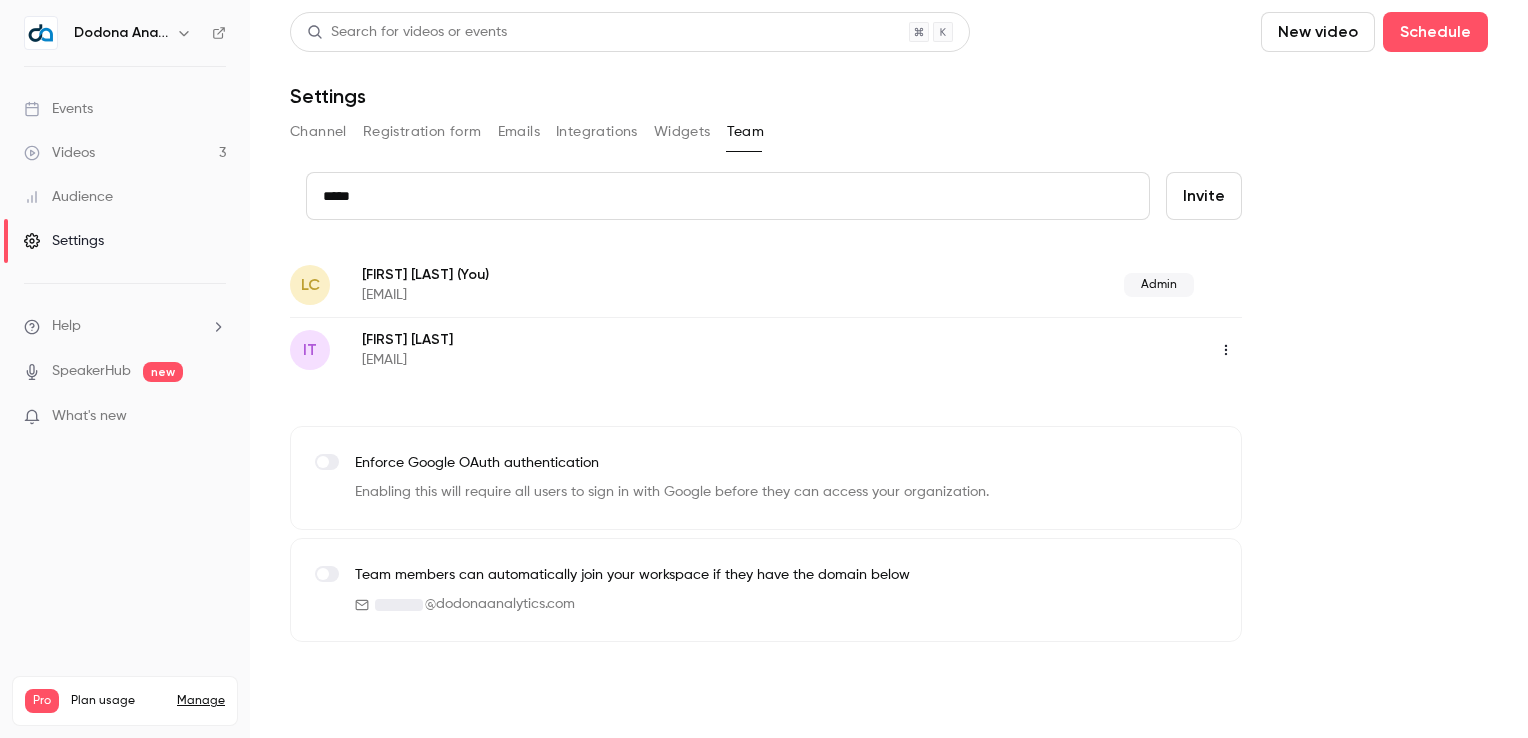 type on "**********" 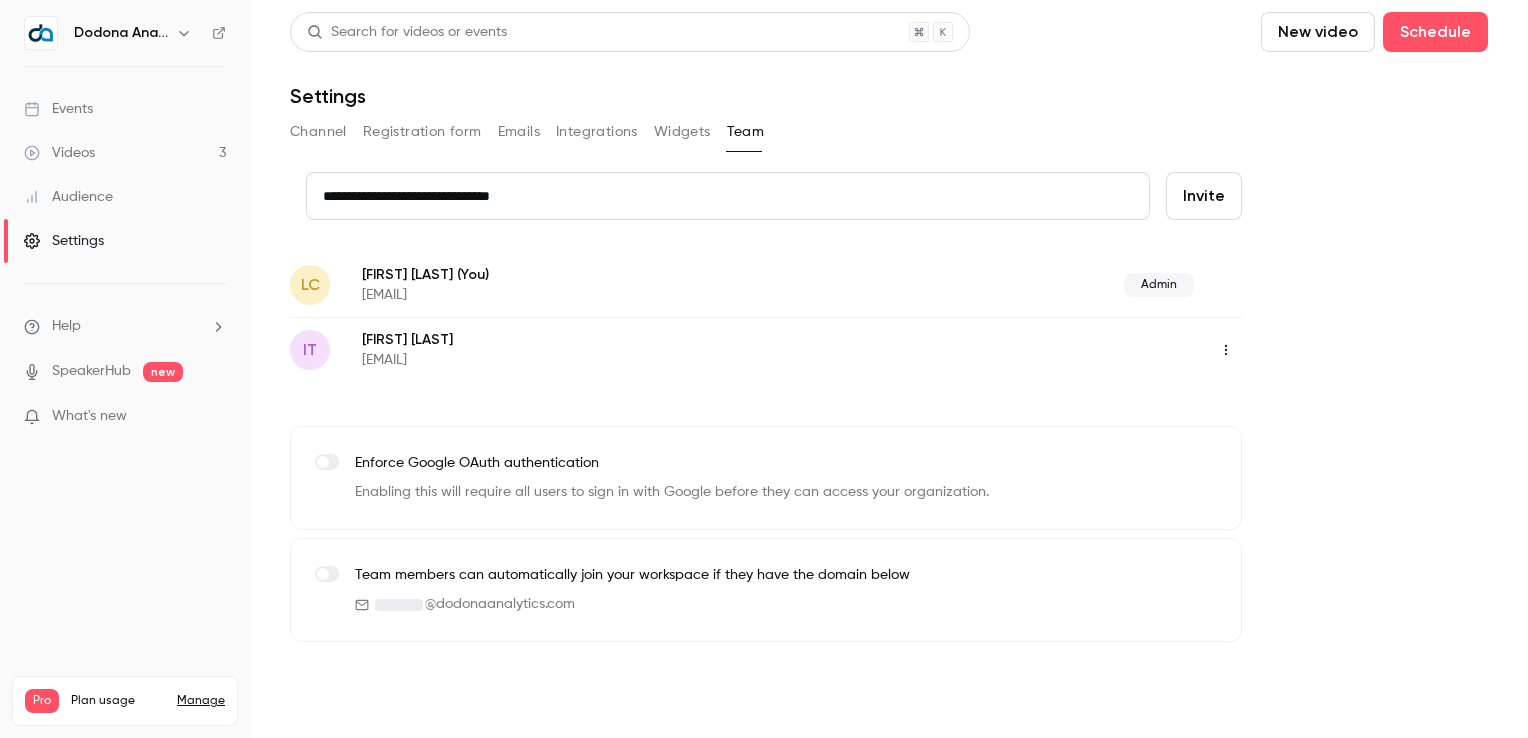 click on "Invite" at bounding box center [1204, 196] 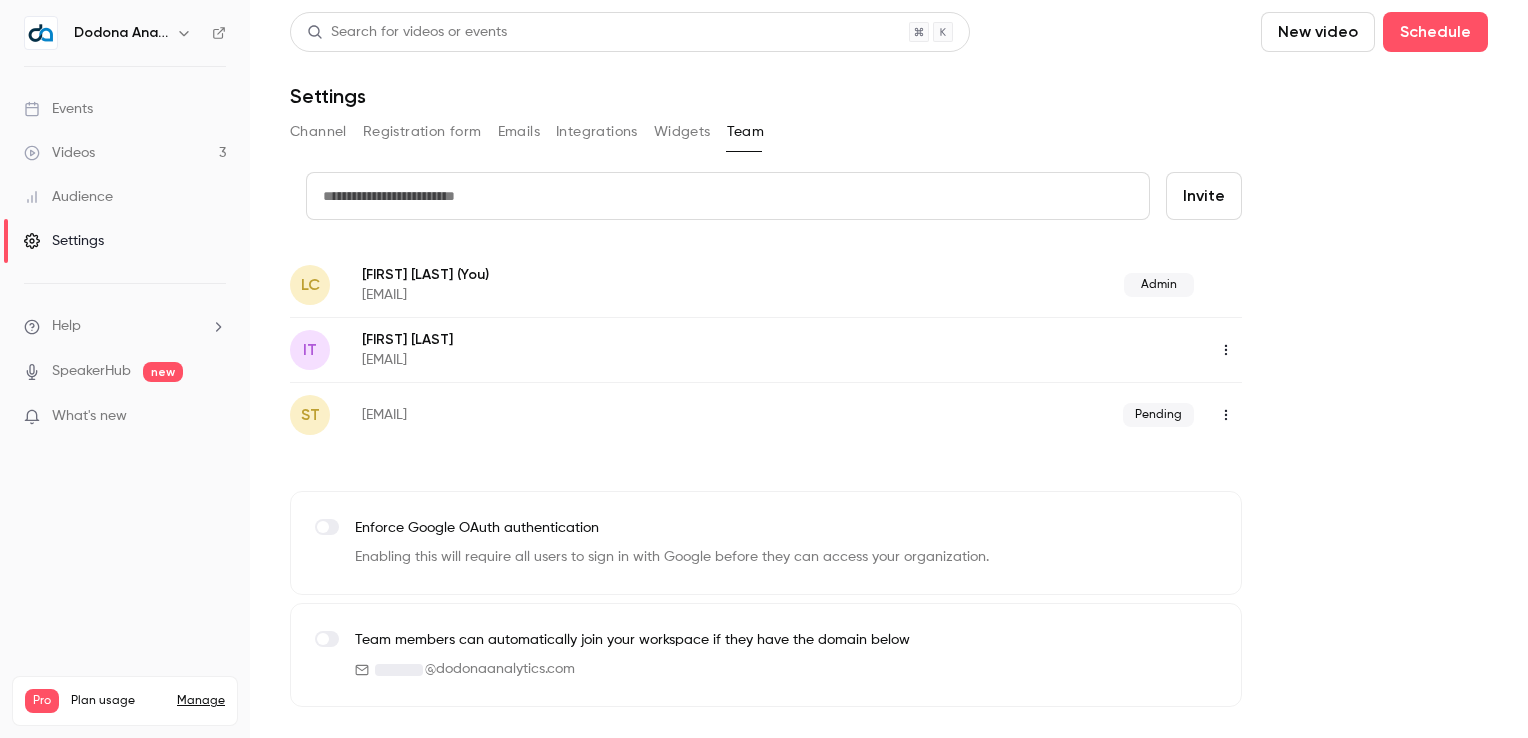 click on "Dodona Analytics Events Videos 3 Audience Settings Help SpeakerHub new What's new Pro Plan usage Manage Videos 3  / 90 Monthly registrants 0  / 100" at bounding box center (125, 369) 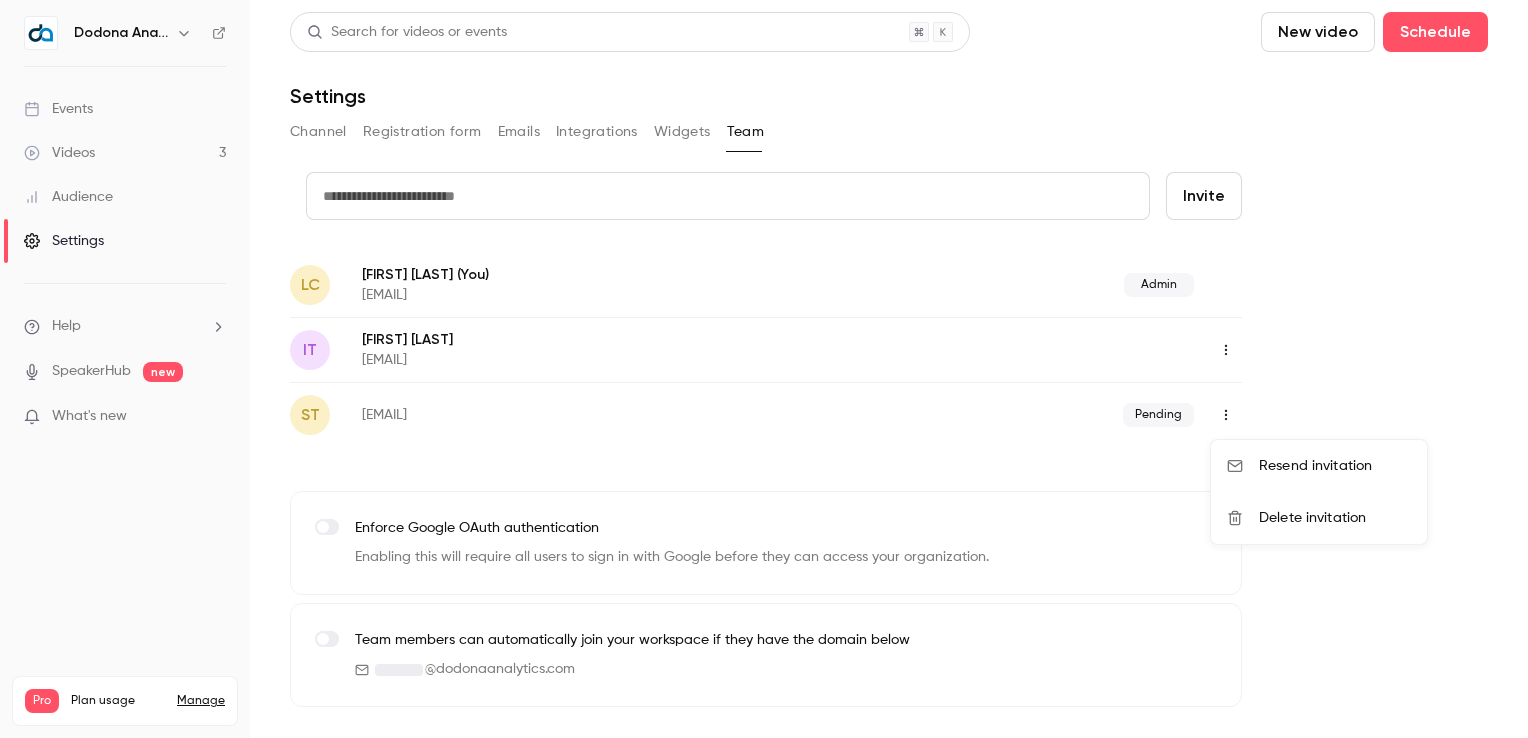 click at bounding box center [764, 369] 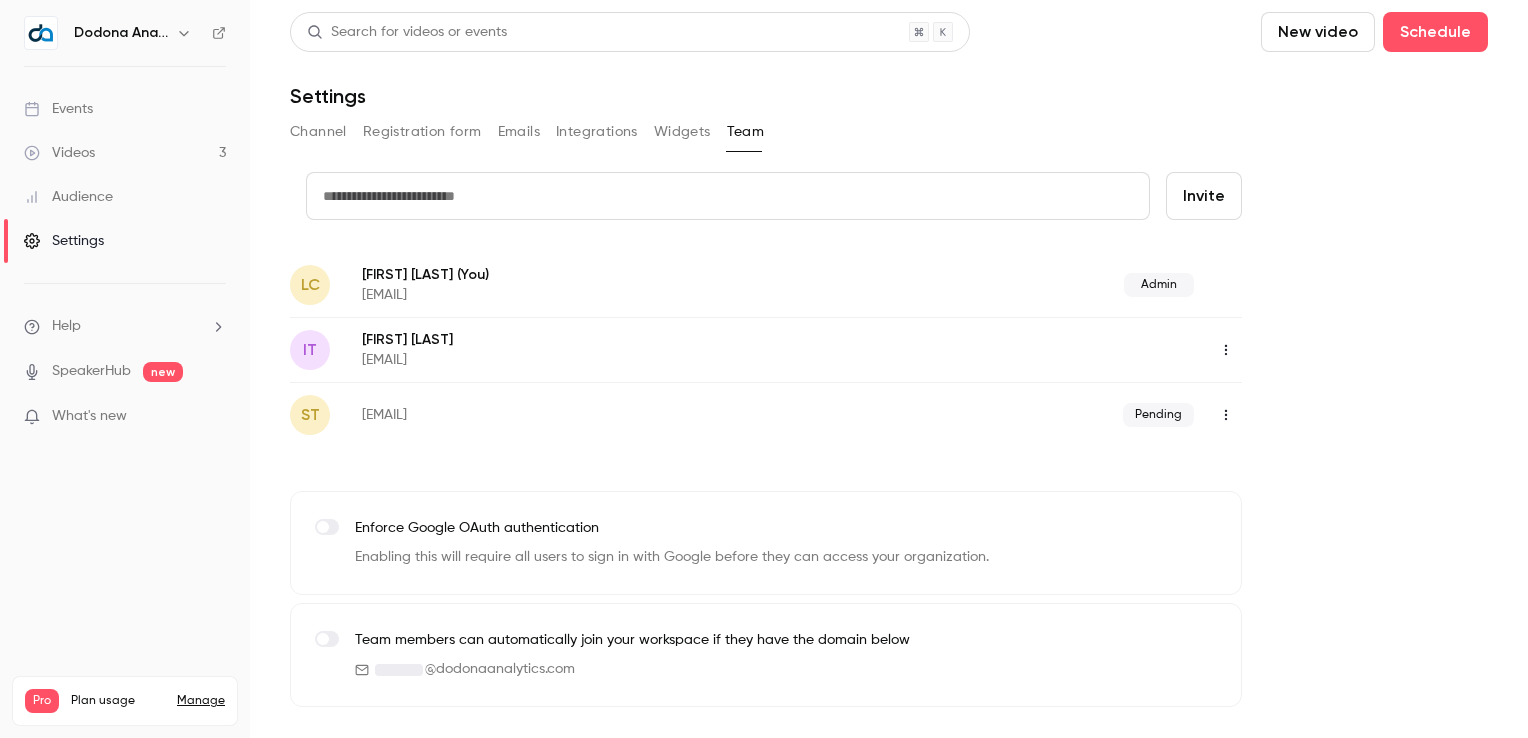 click 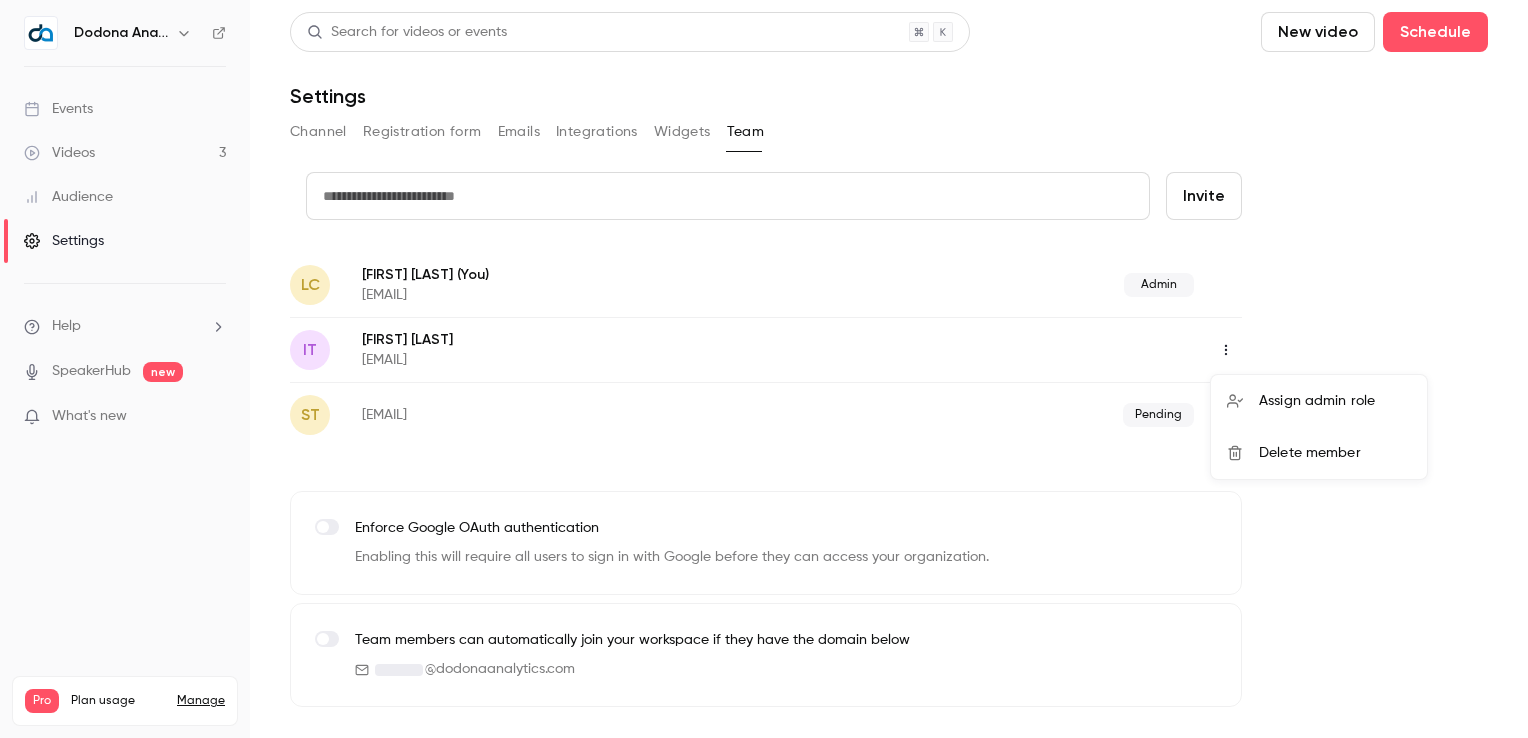 click at bounding box center [764, 369] 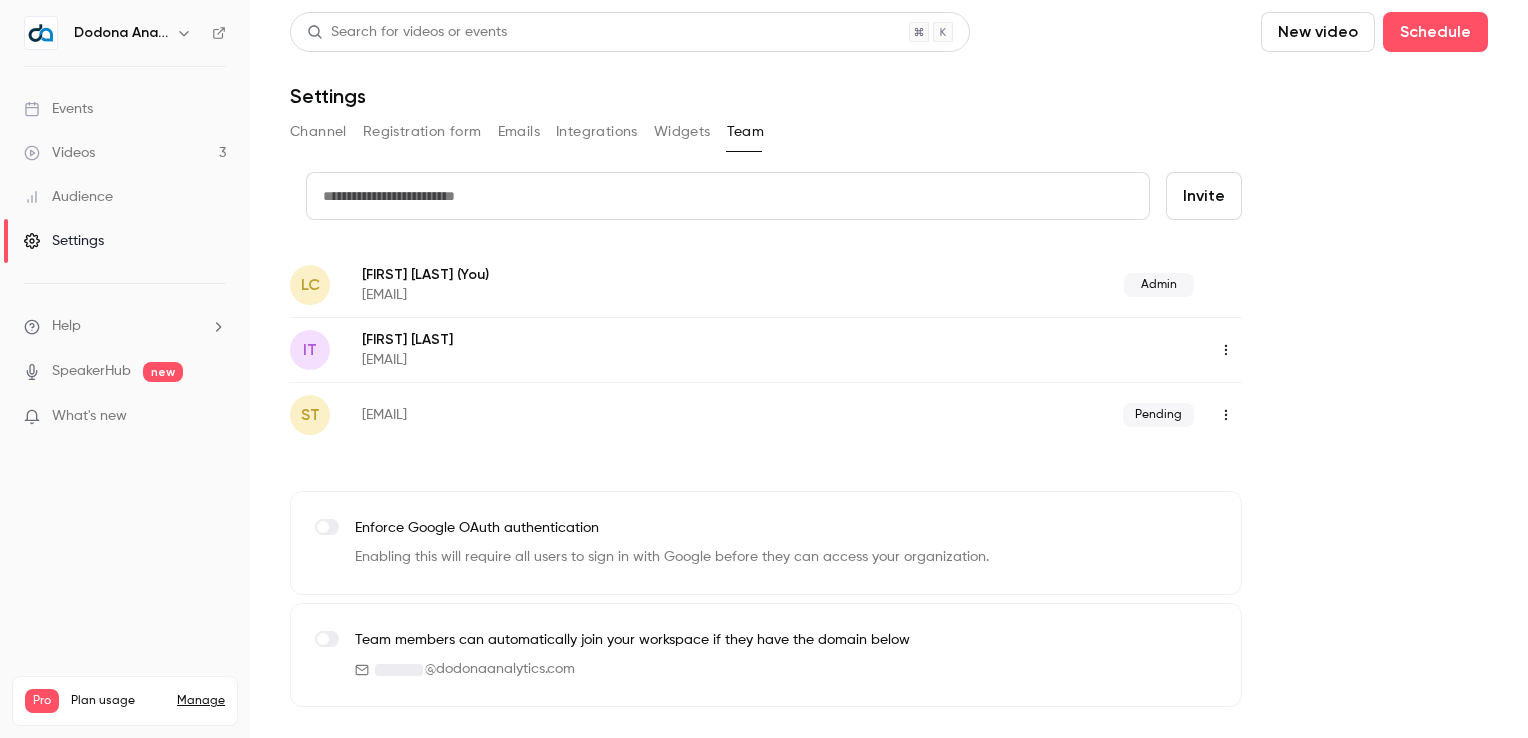 type 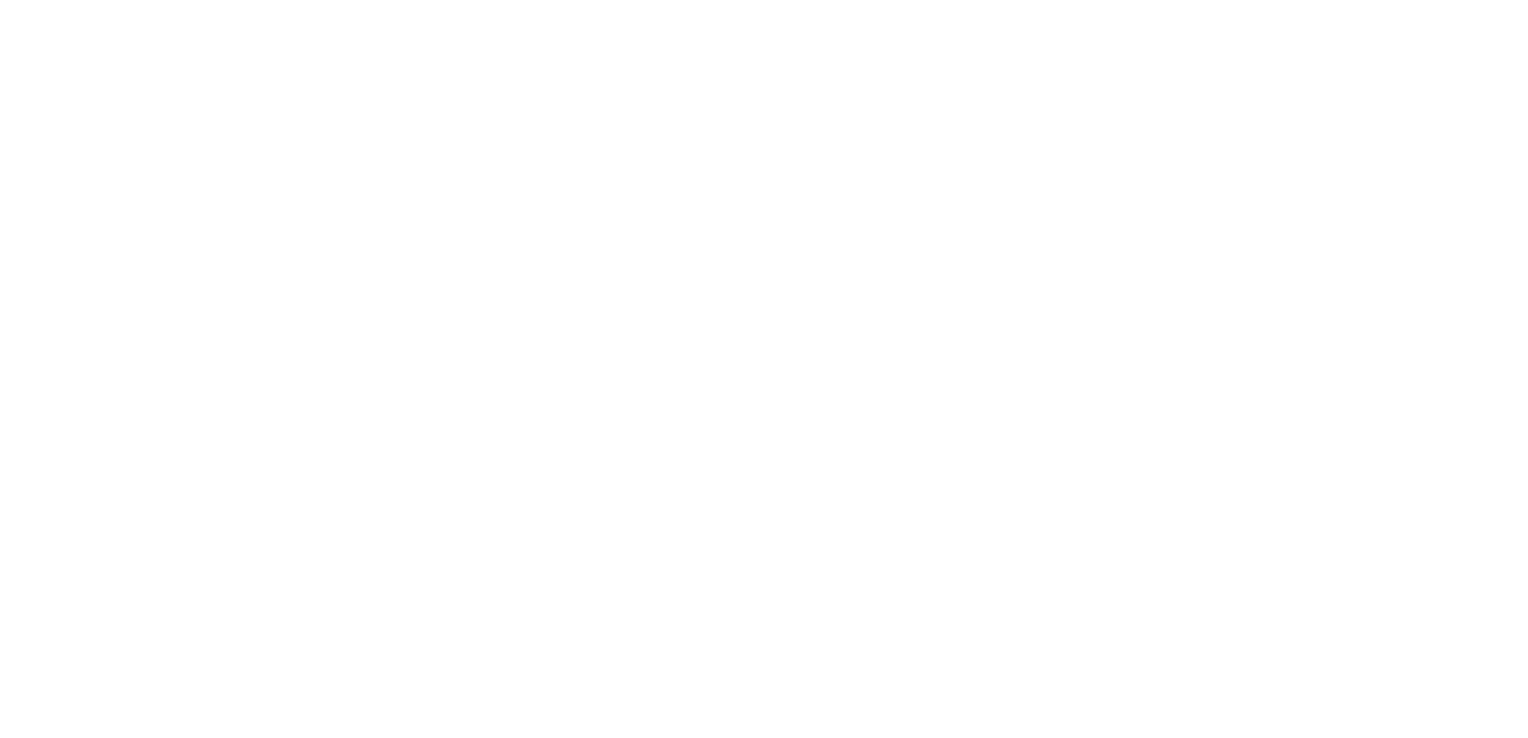 scroll, scrollTop: 0, scrollLeft: 0, axis: both 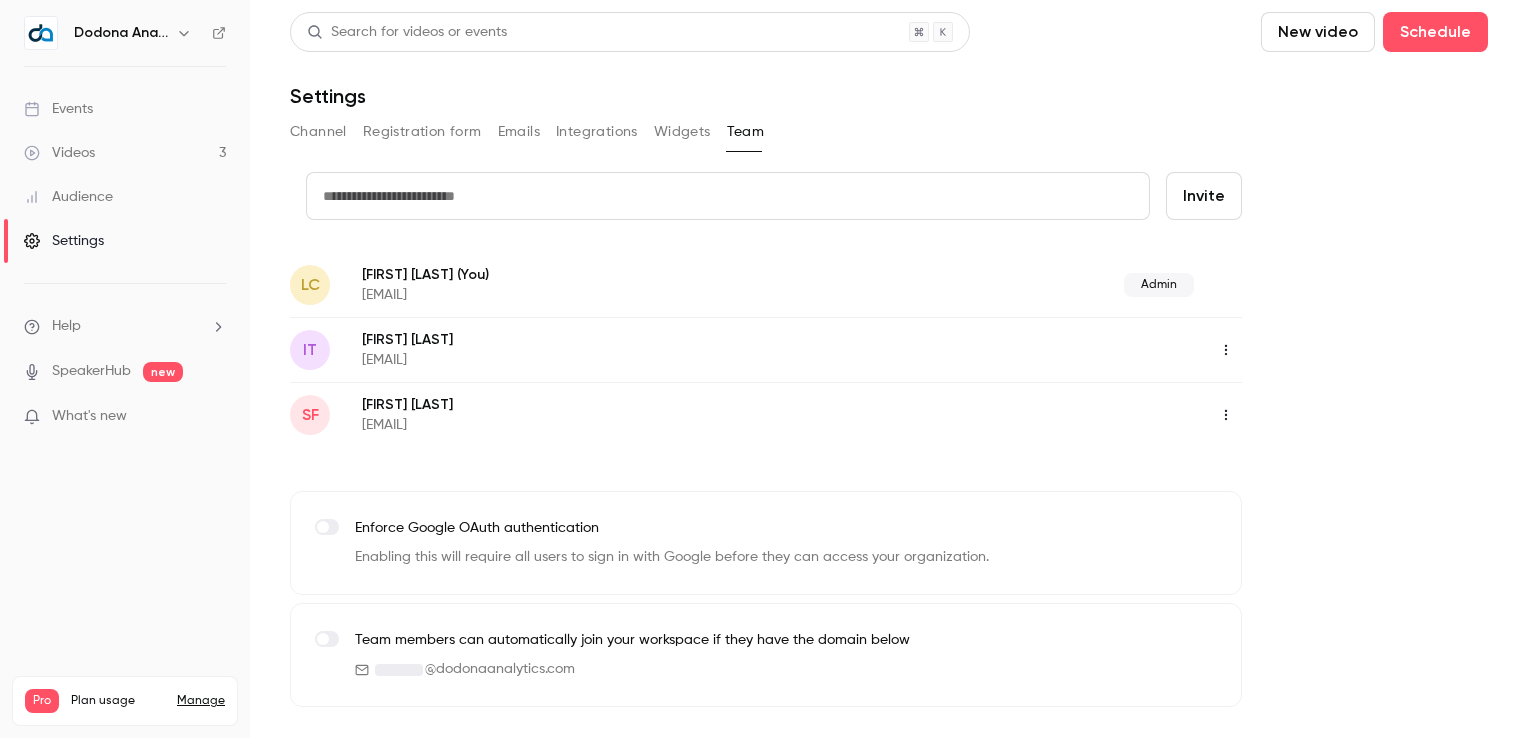 click 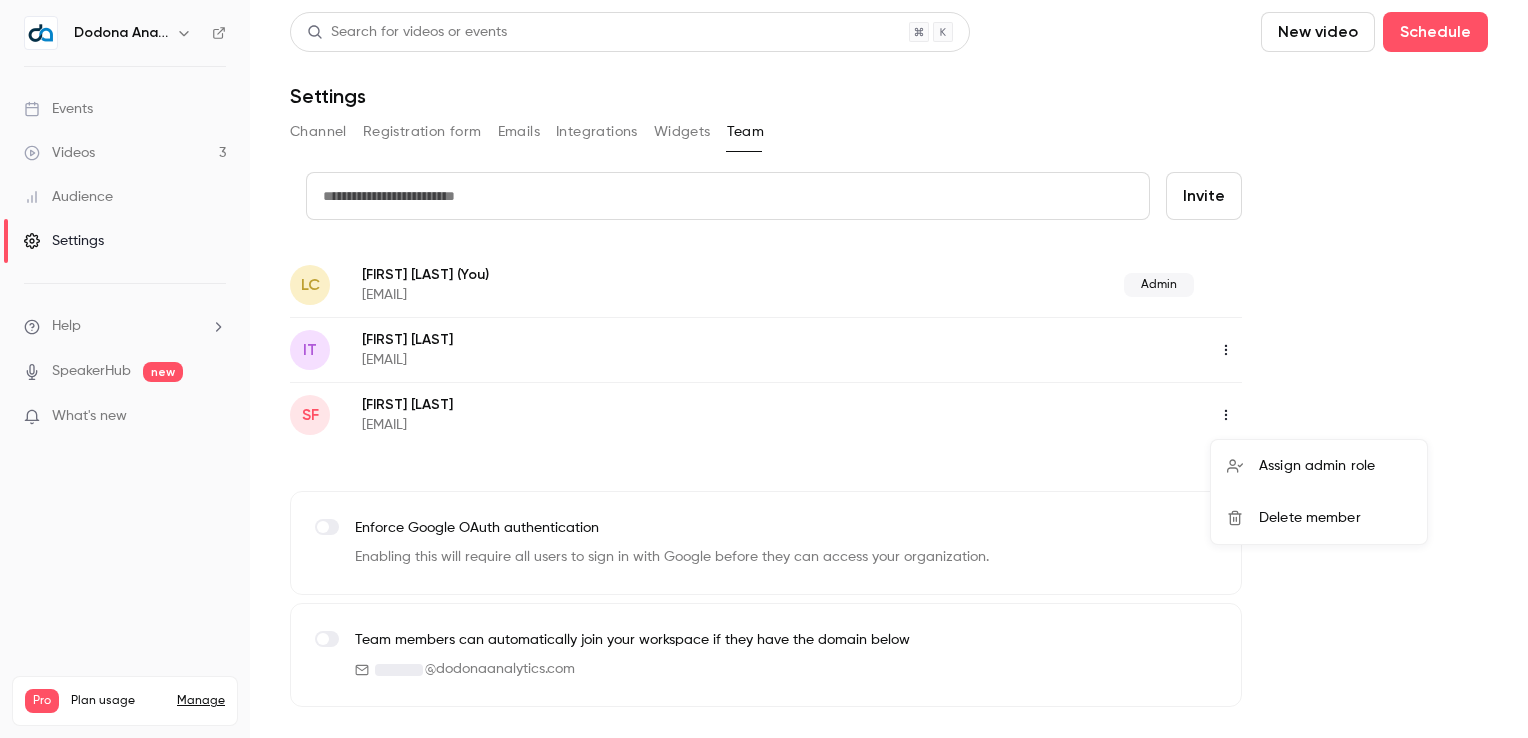 click on "Assign admin role" at bounding box center [1319, 466] 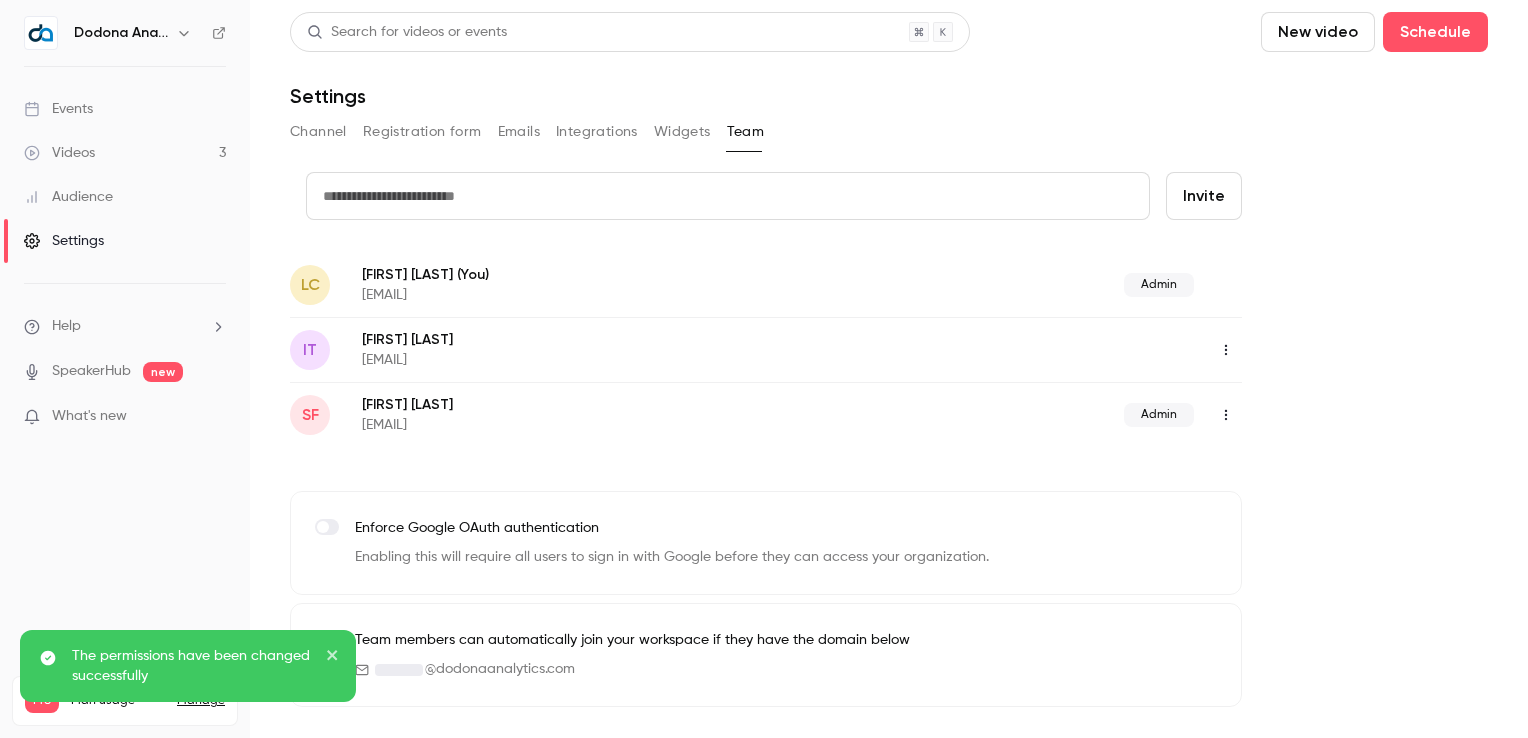 click on "Dodona Analytics Events Videos 3 Audience Settings Help SpeakerHub new What's new Pro Plan usage Manage Videos 3  / 90 Monthly registrants 0  / 100" at bounding box center [125, 369] 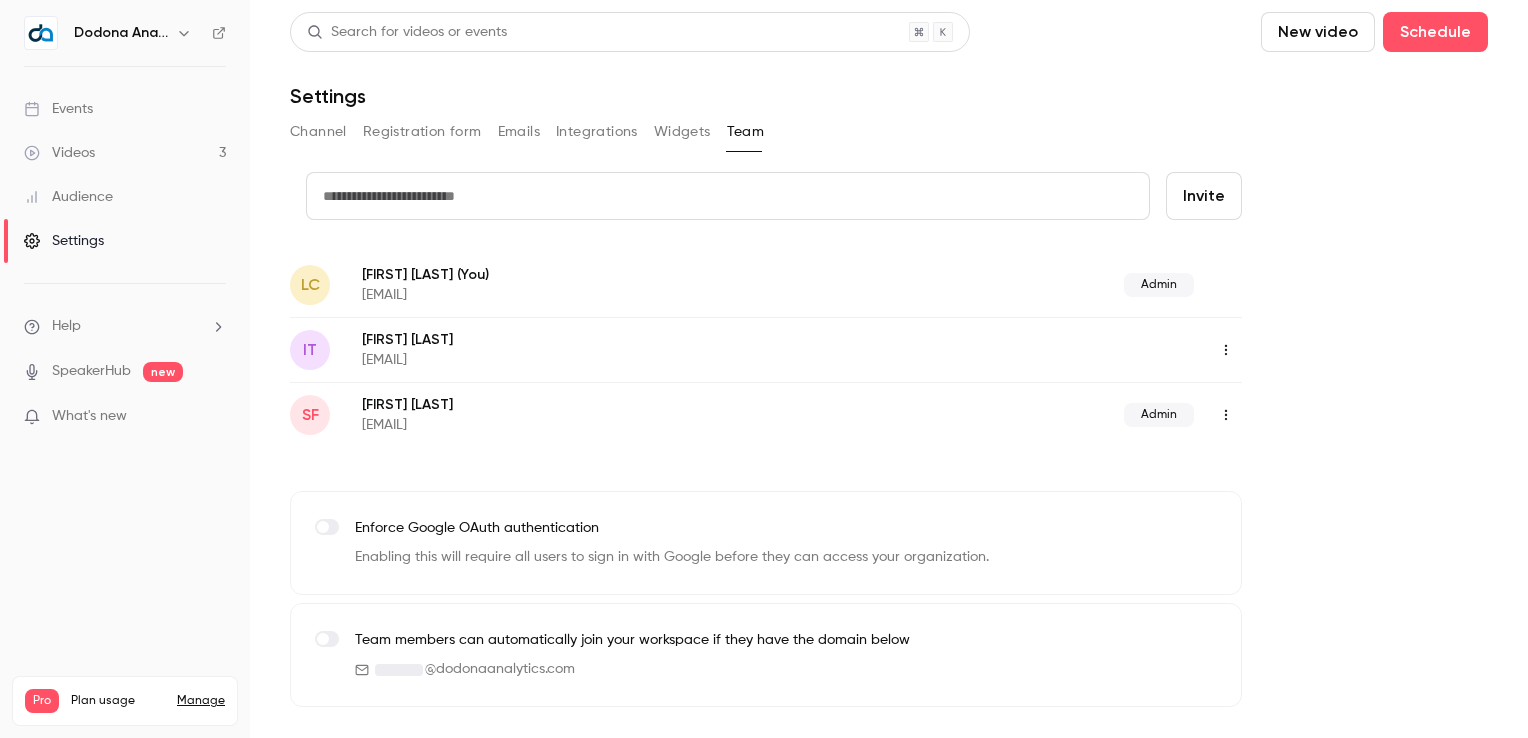 click on "What's new" at bounding box center [89, 416] 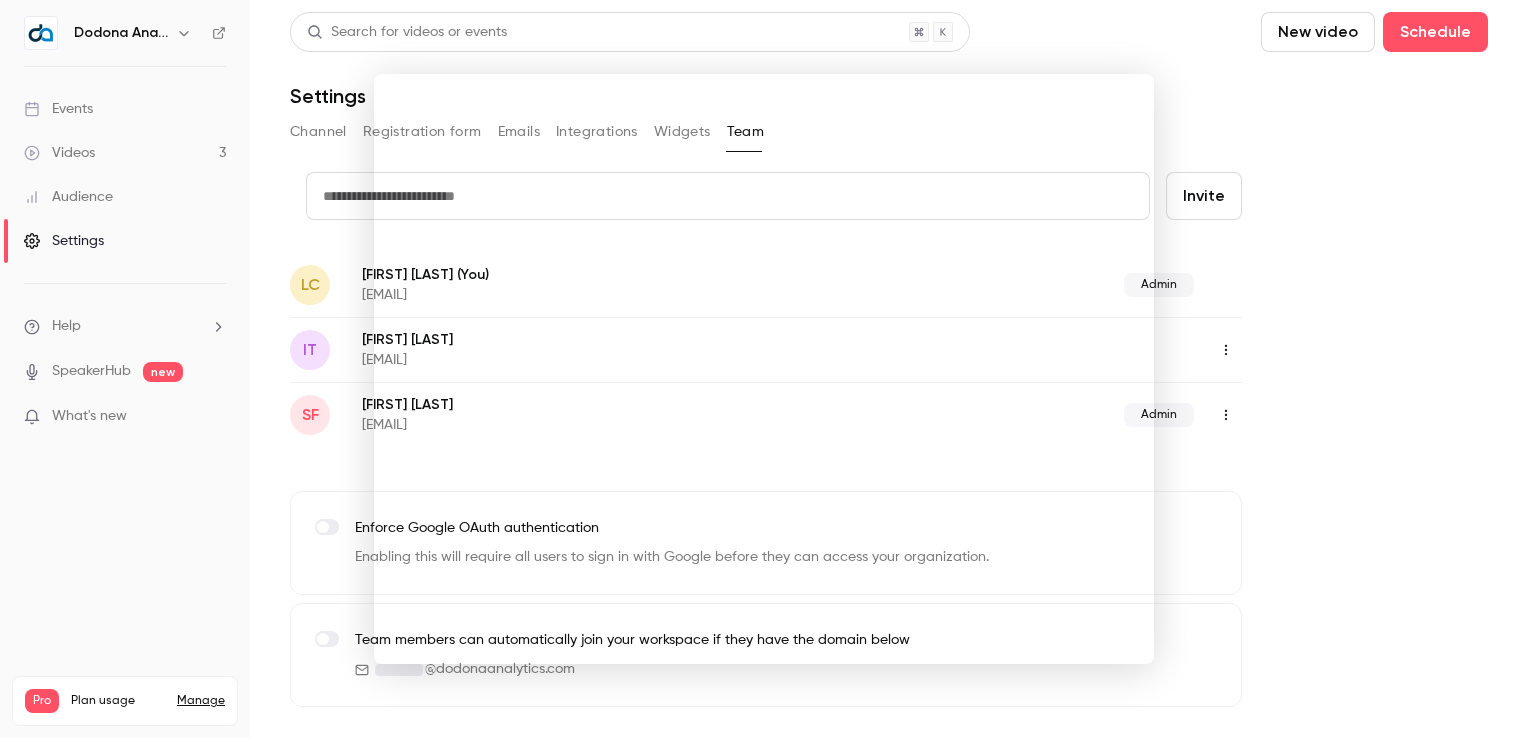 click at bounding box center (764, 369) 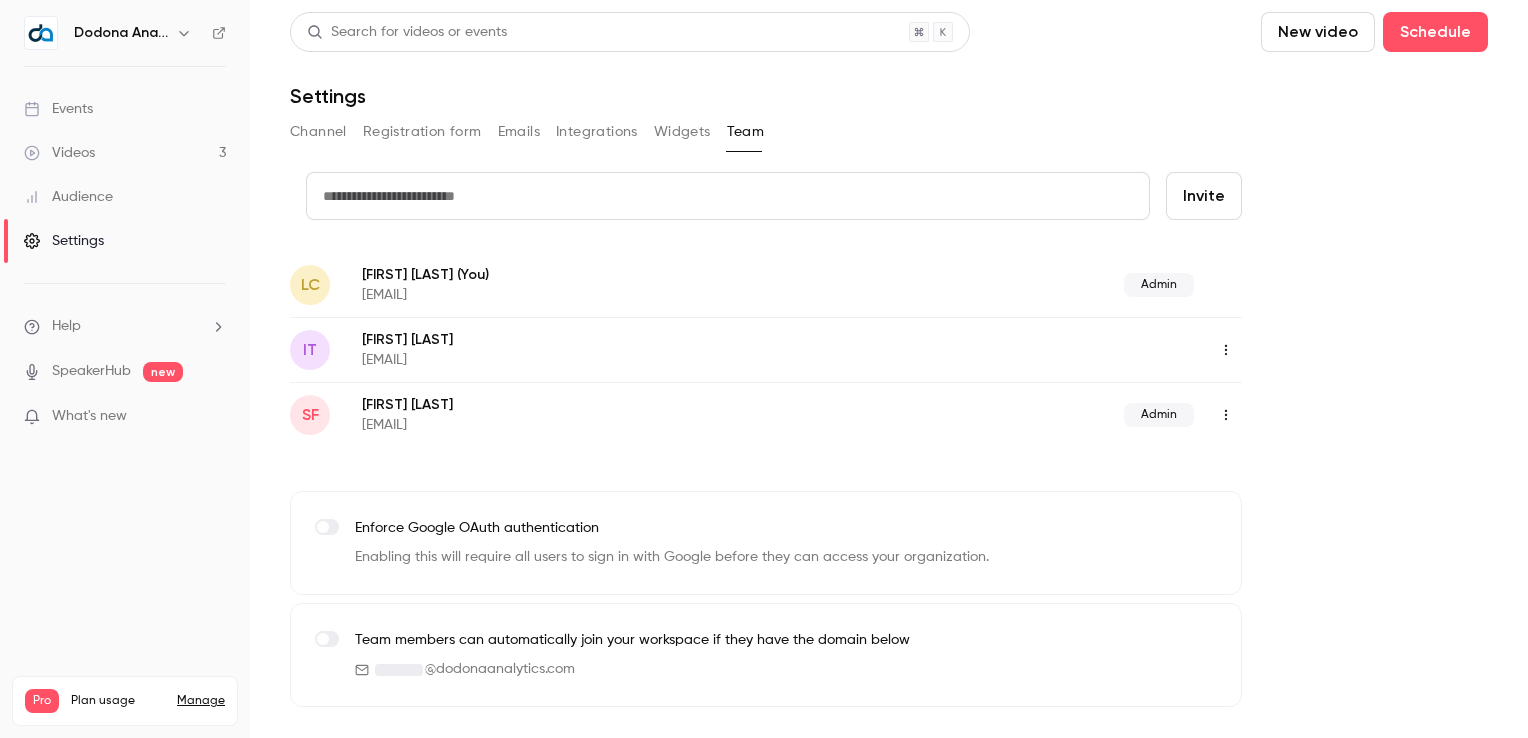 click 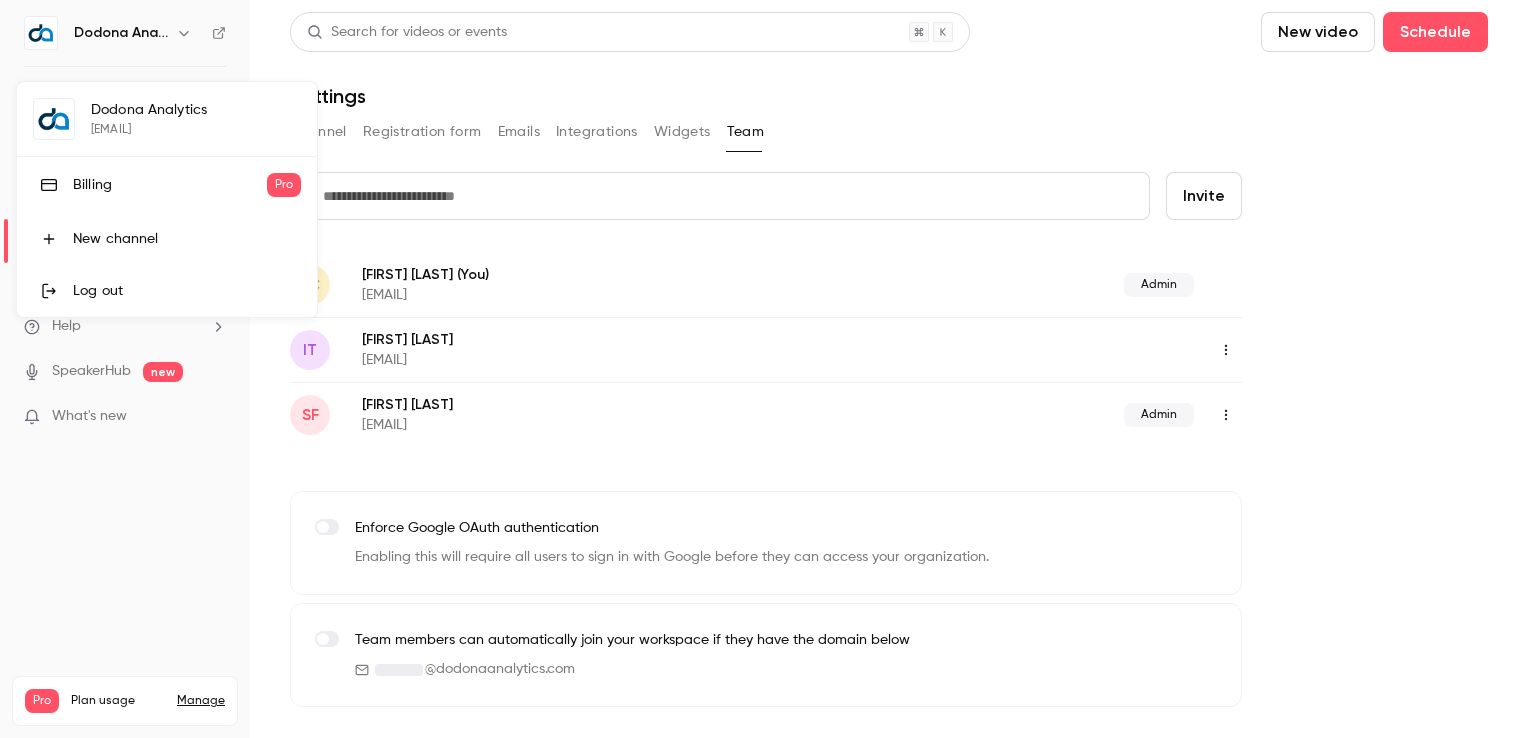 click on "Log out" at bounding box center [187, 291] 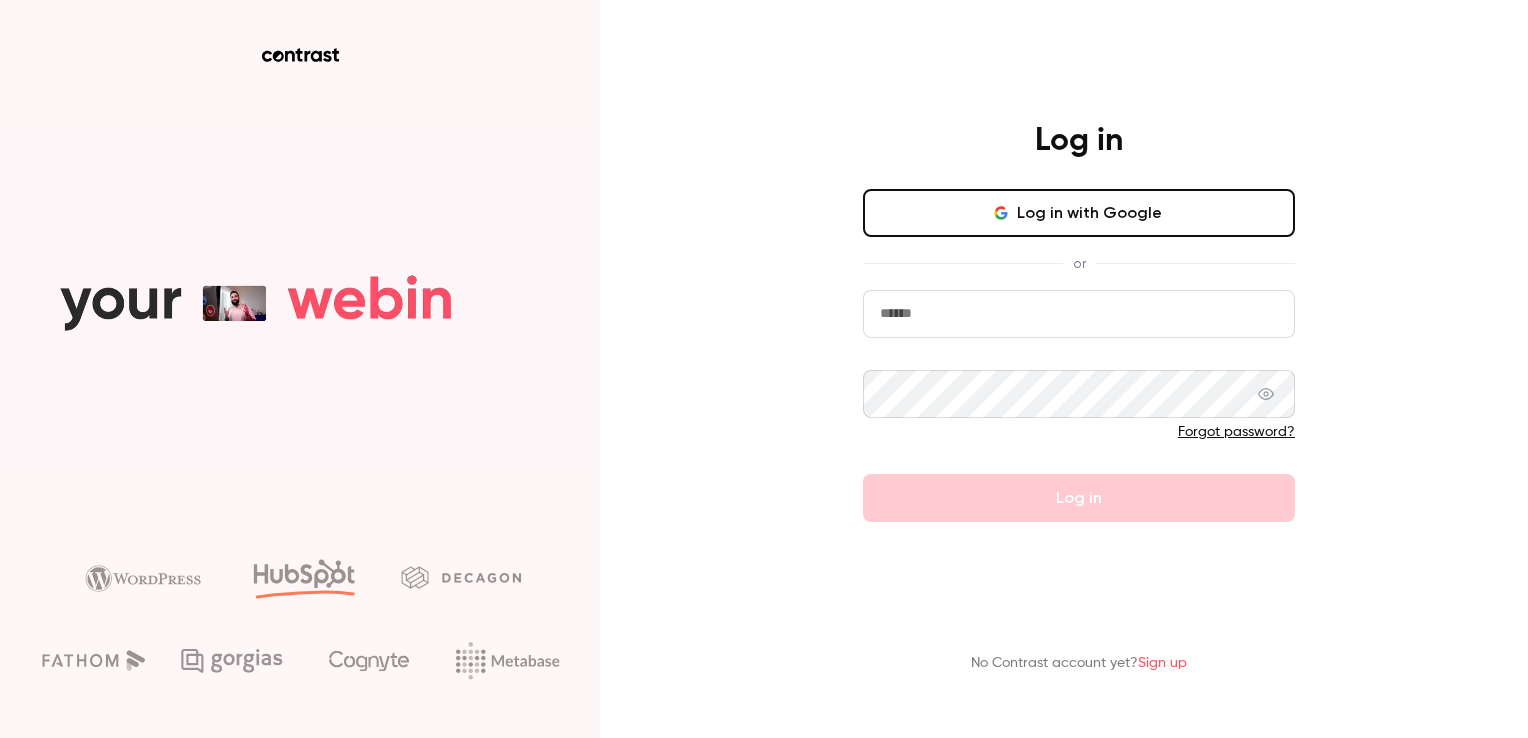 type on "**********" 